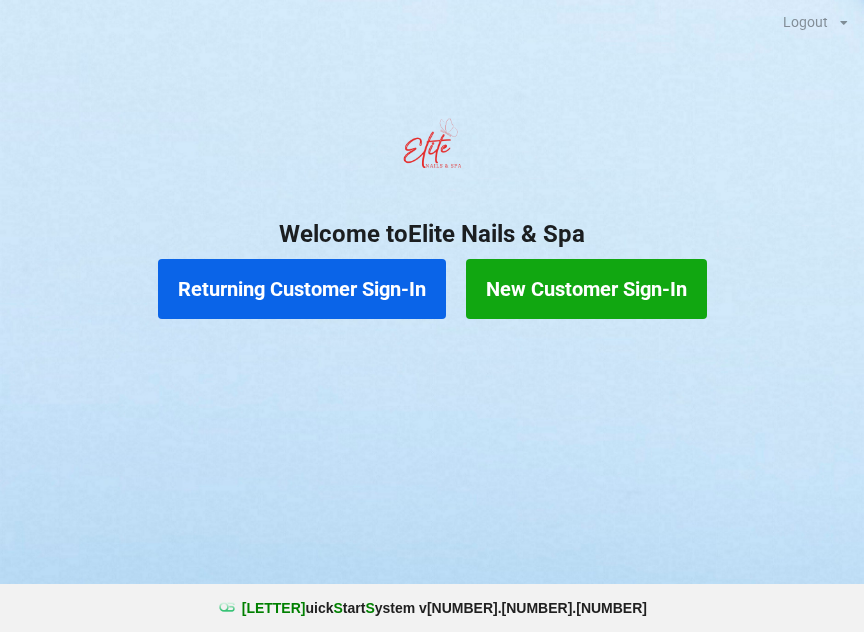 scroll, scrollTop: 0, scrollLeft: 0, axis: both 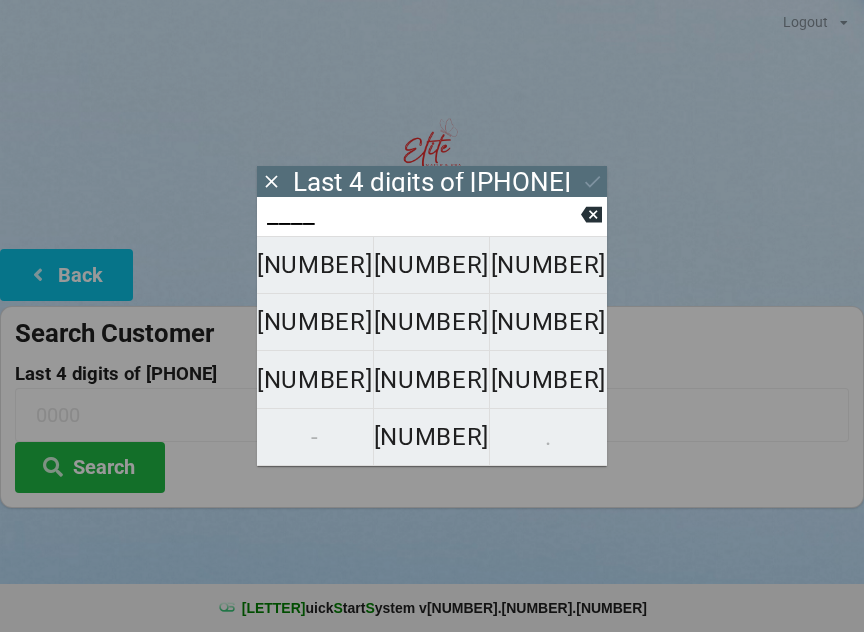 click on "[NUMBER]" at bounding box center [315, 265] 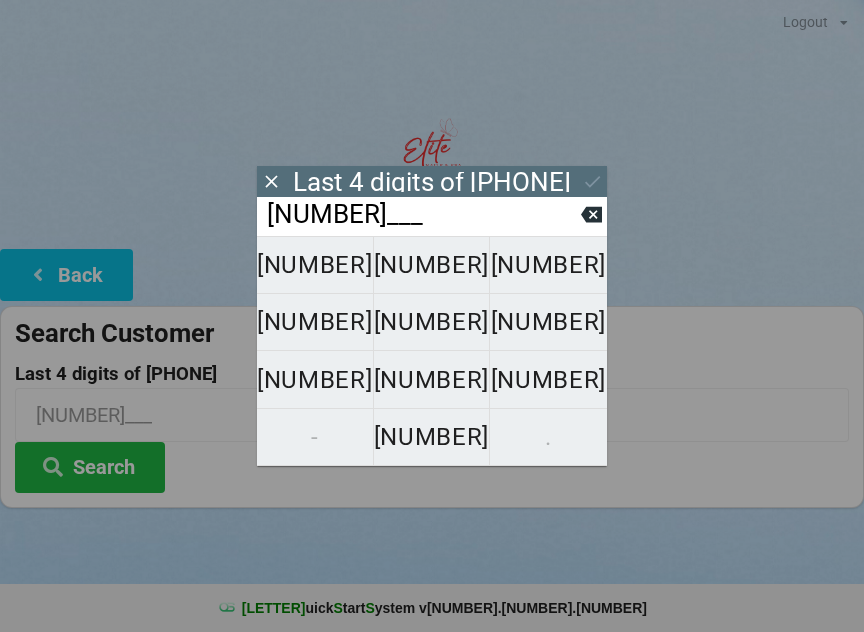 click on "[NUMBER]" at bounding box center (315, 265) 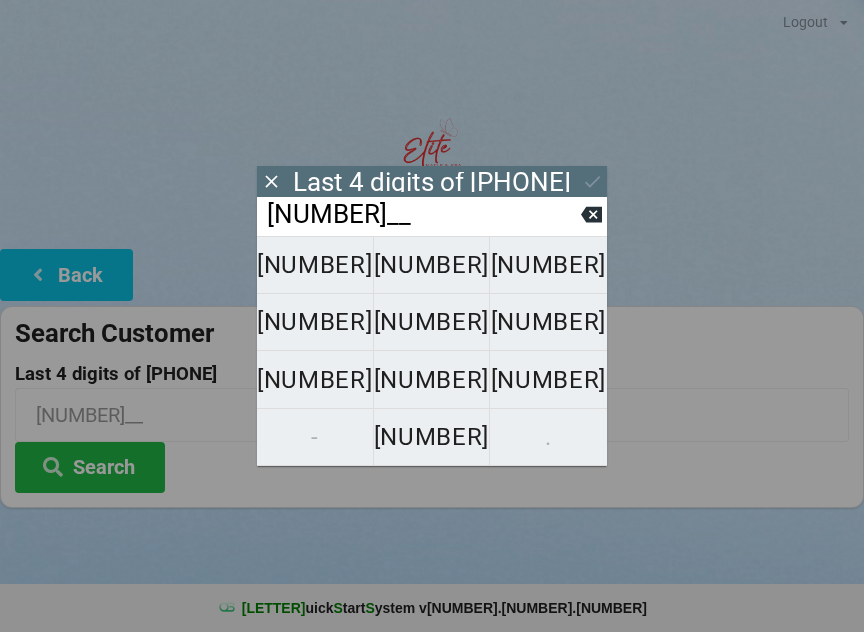 click on "[NUMBER]" at bounding box center (315, 265) 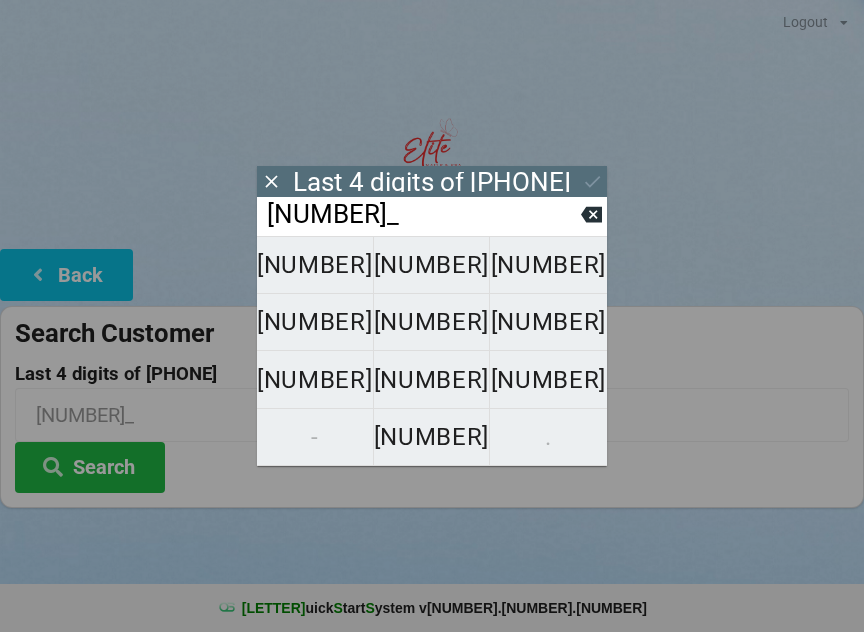click on "[NUMBER]" at bounding box center (315, 265) 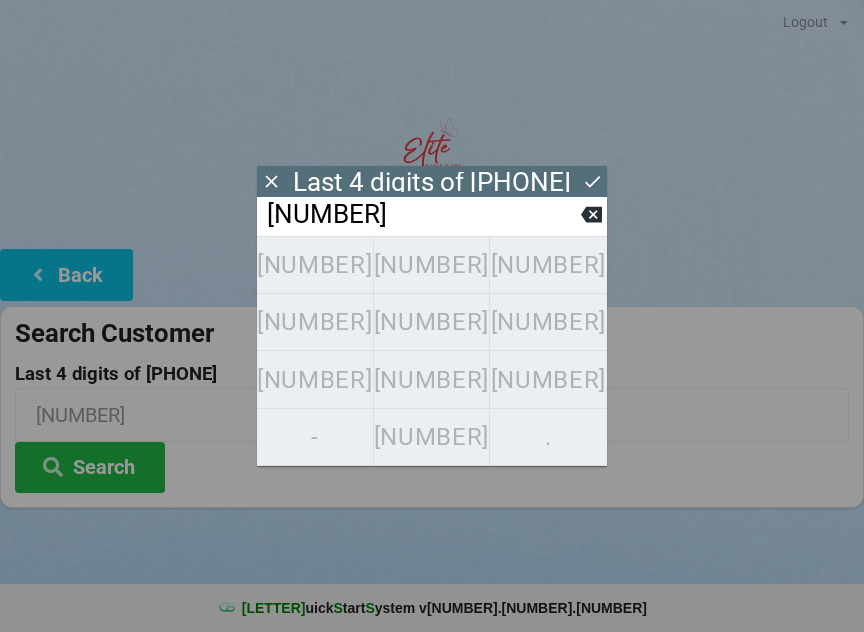 click at bounding box center [271, 181] 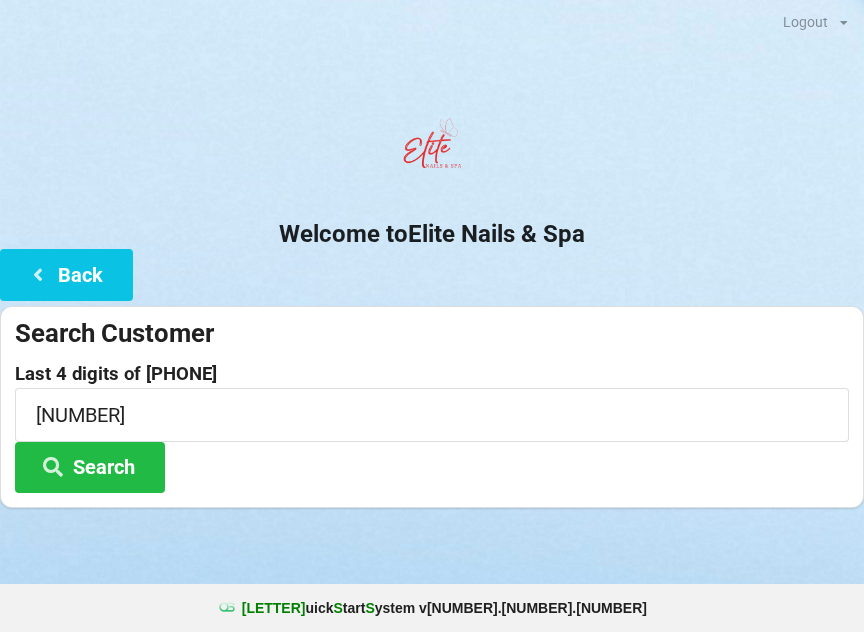 click on "Search" at bounding box center (90, 467) 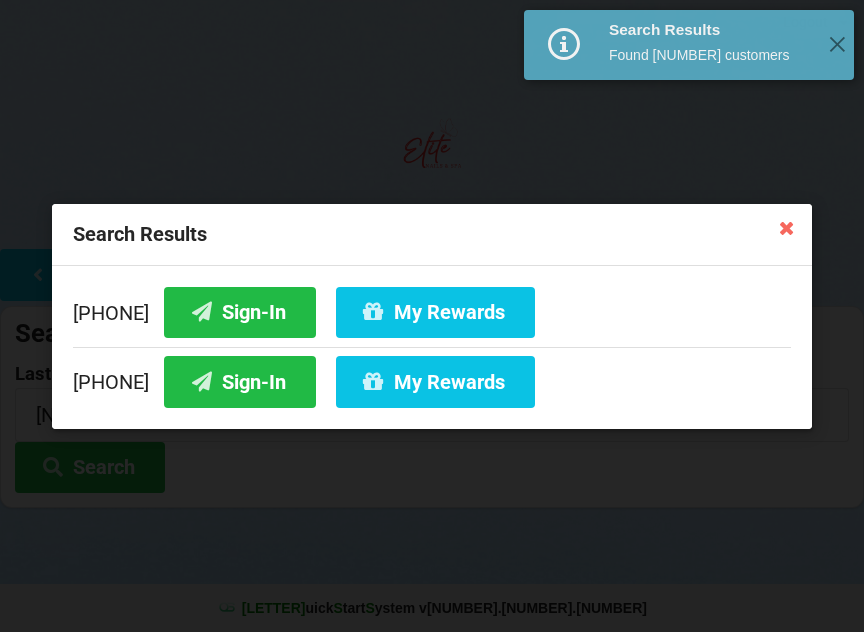 click on "Sign-In" at bounding box center [240, 311] 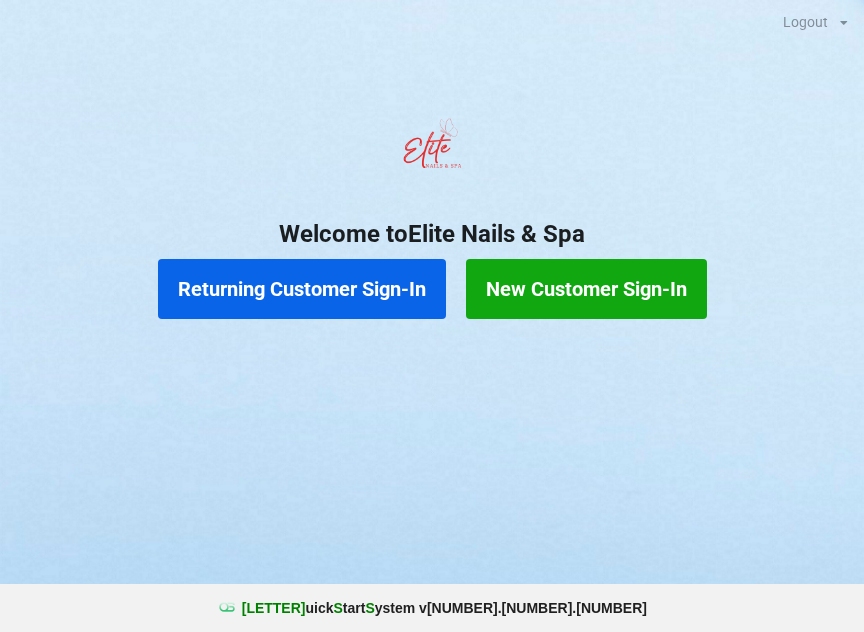 click on "Returning Customer Sign-In" at bounding box center (302, 289) 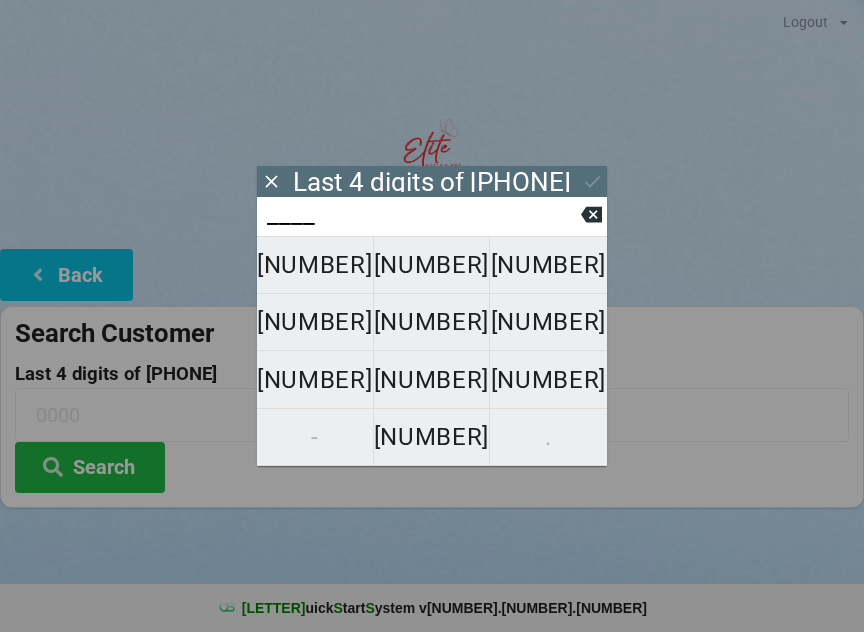 click on "[NUMBER]" at bounding box center (315, 265) 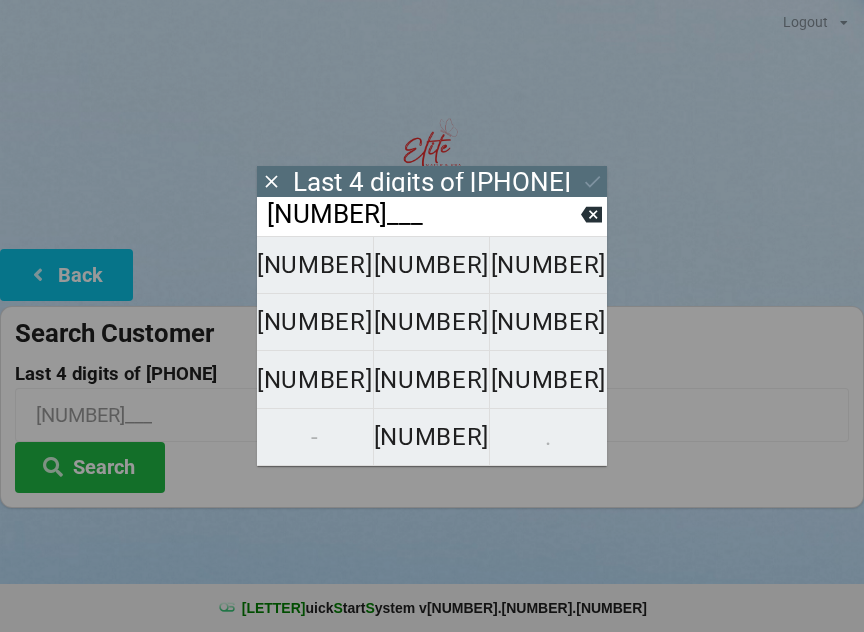 click on "[NUMBER]" at bounding box center [315, 265] 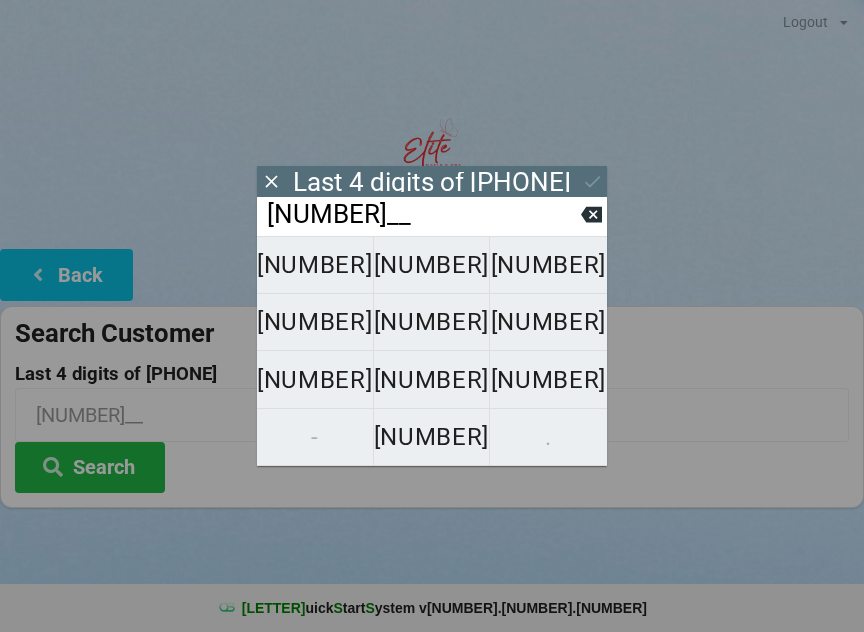 click on "[NUMBER]" at bounding box center [315, 265] 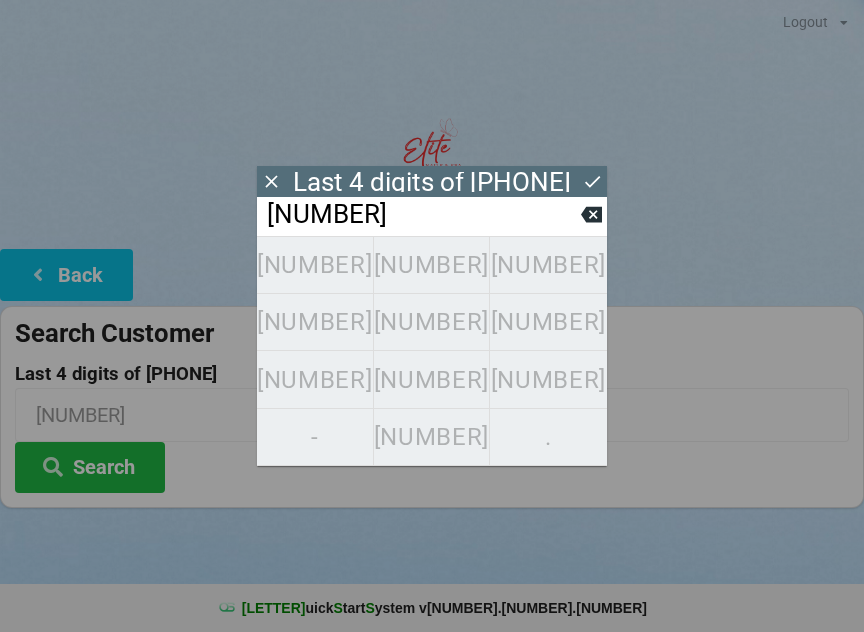 click on "Last 4 digits of [PHONE]" at bounding box center [432, 181] 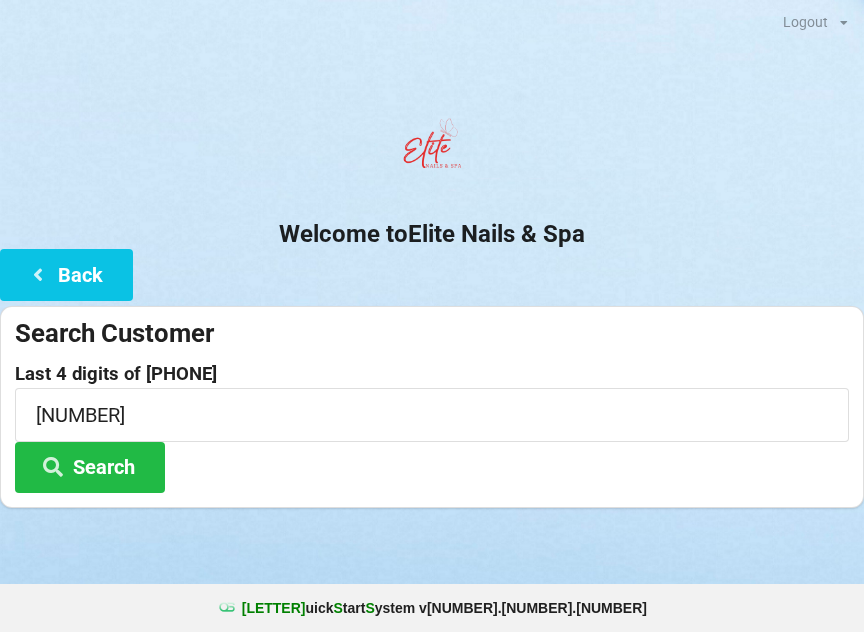 click on "Search" at bounding box center (90, 467) 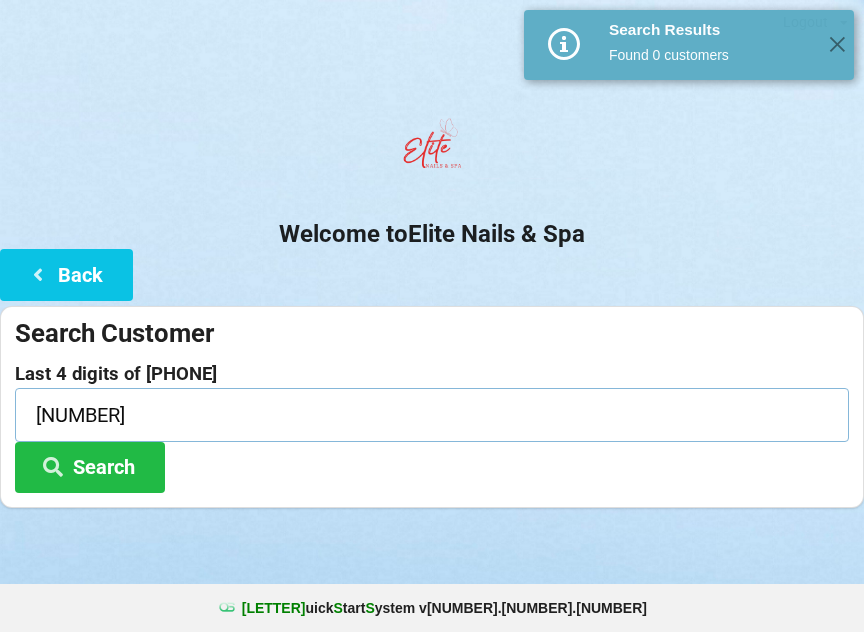 click on "[NUMBER]" at bounding box center [432, 414] 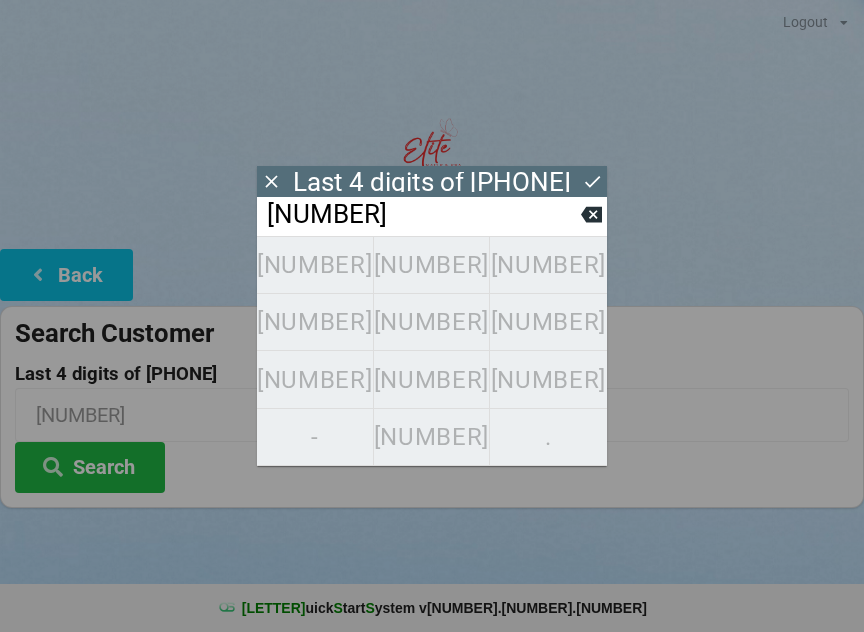 click at bounding box center [591, 214] 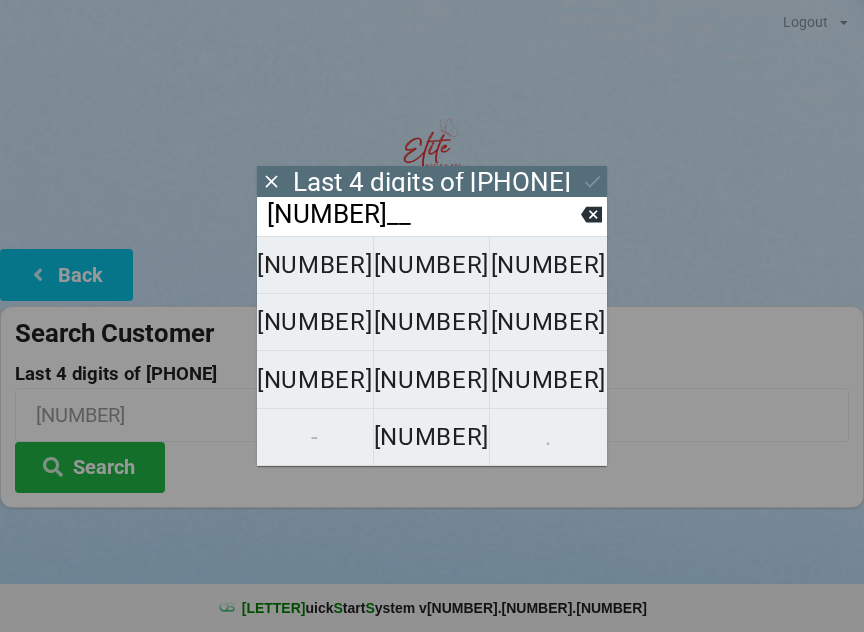 click on "[NUMBER]__" at bounding box center (423, 215) 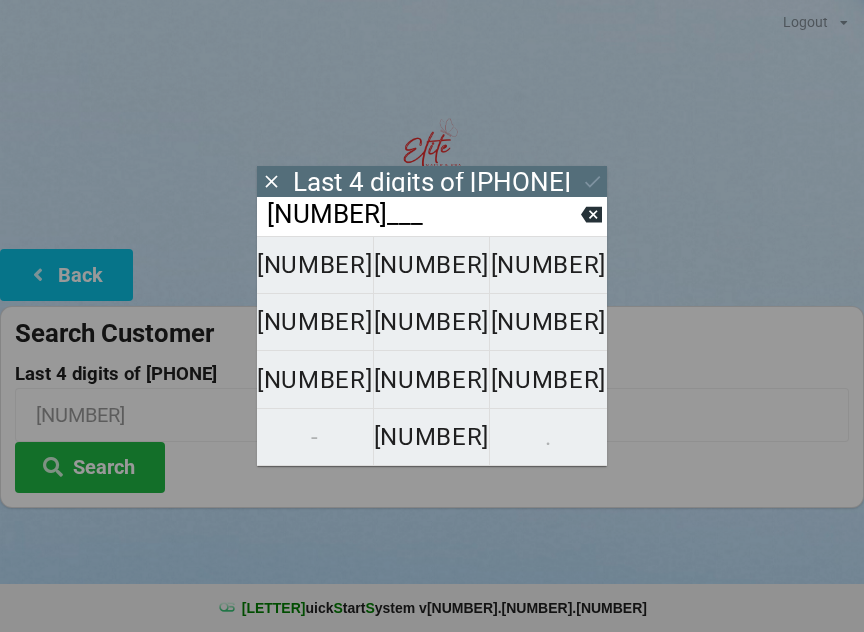 click at bounding box center [591, 215] 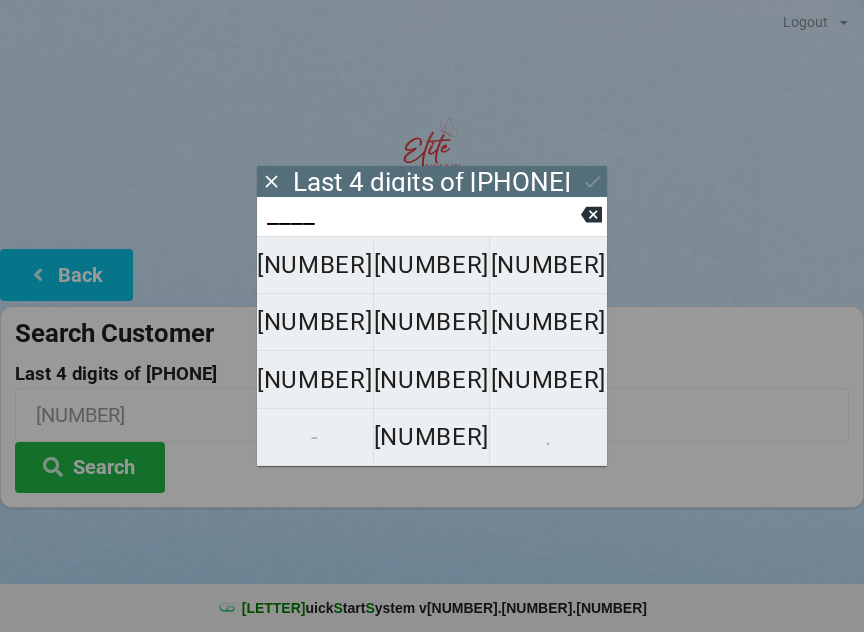 click at bounding box center (591, 215) 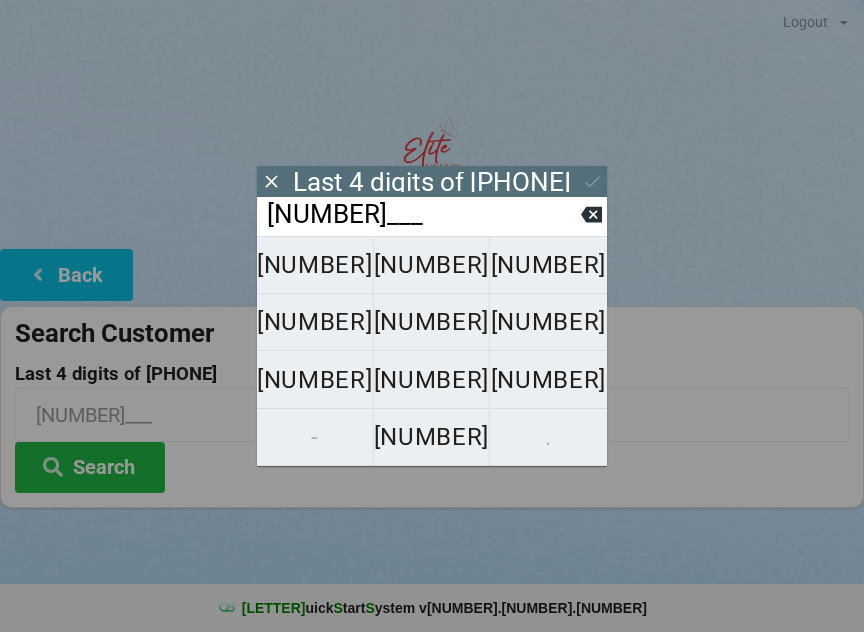 click on "[NUMBER]" at bounding box center [315, 265] 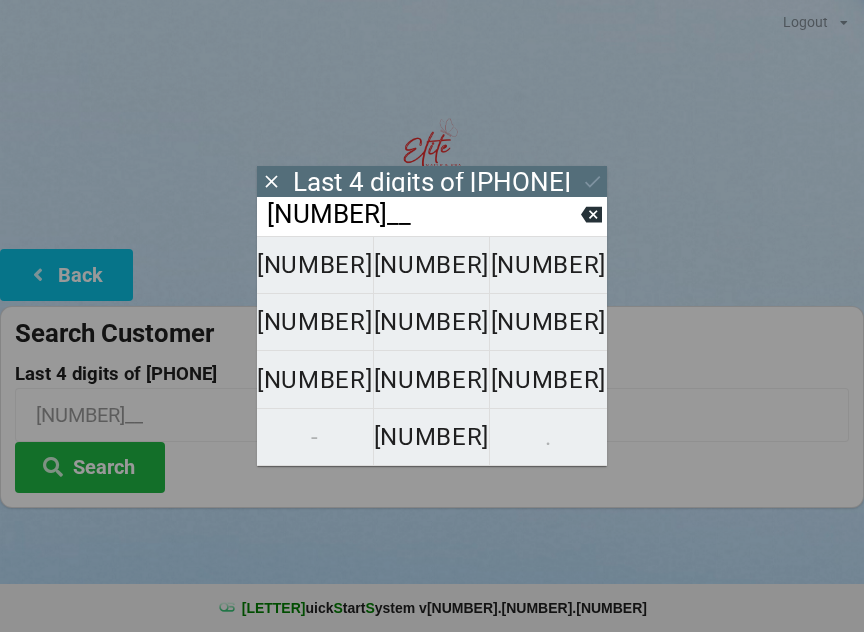 click on "[NUMBER]" at bounding box center [315, 265] 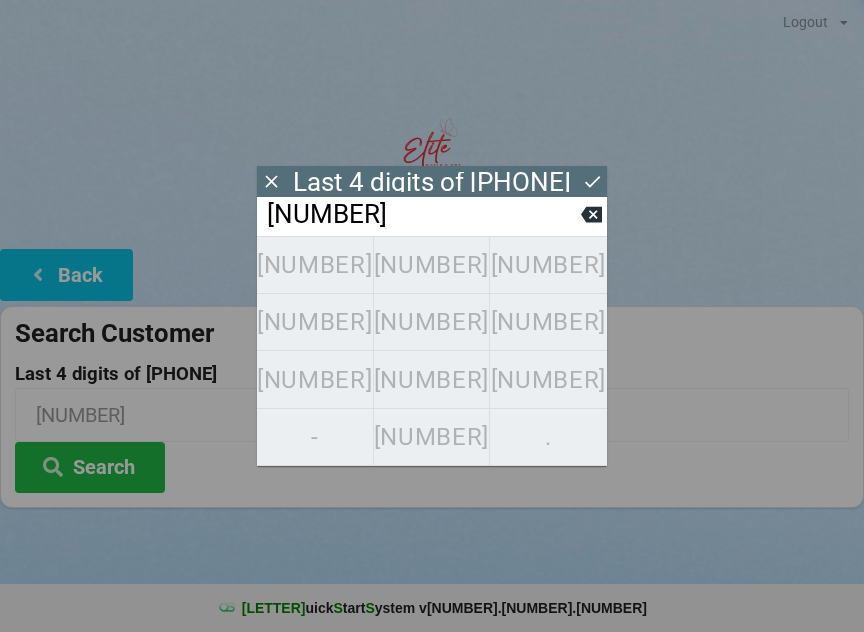 click at bounding box center [271, 181] 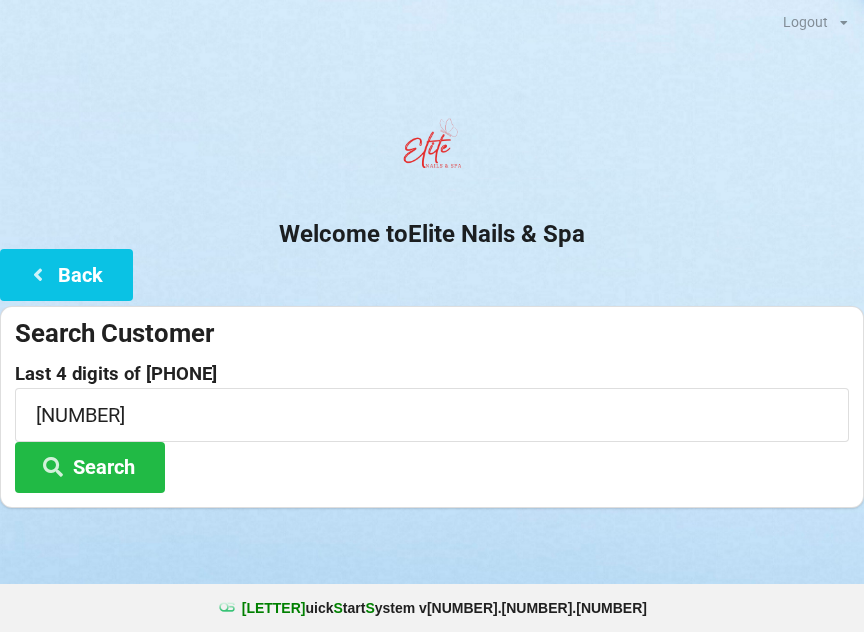 click on "Search" at bounding box center [90, 467] 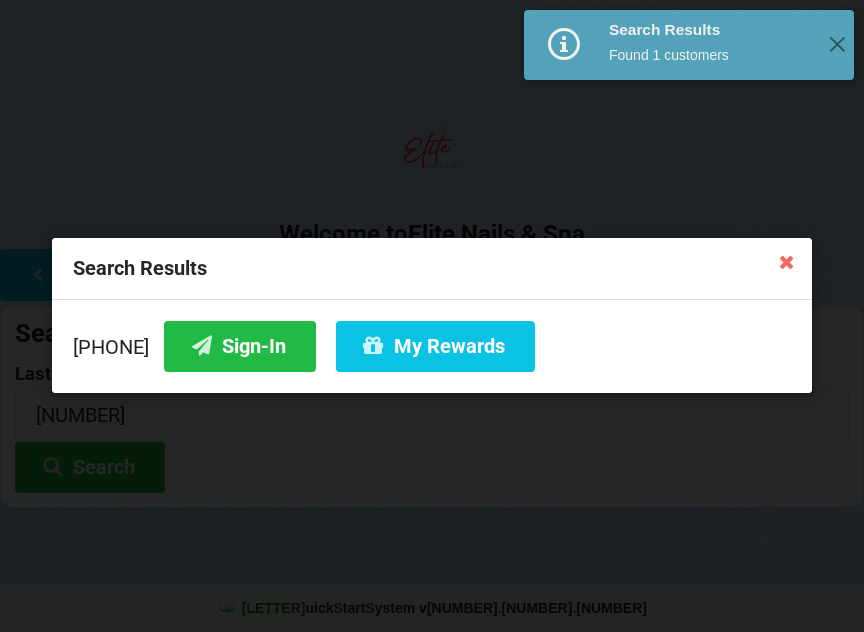 click on "Sign-In" at bounding box center [240, 346] 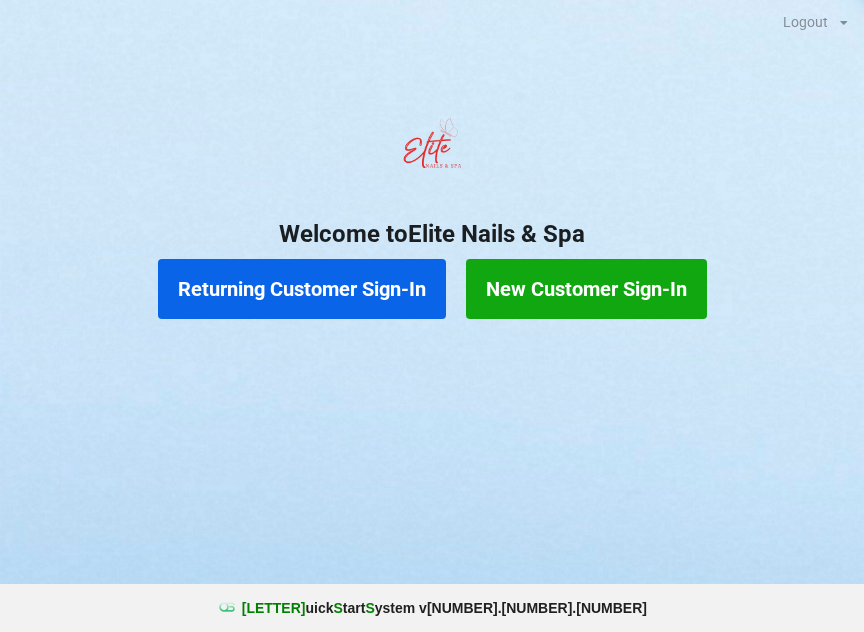 click on "Returning Customer Sign-In" at bounding box center (302, 289) 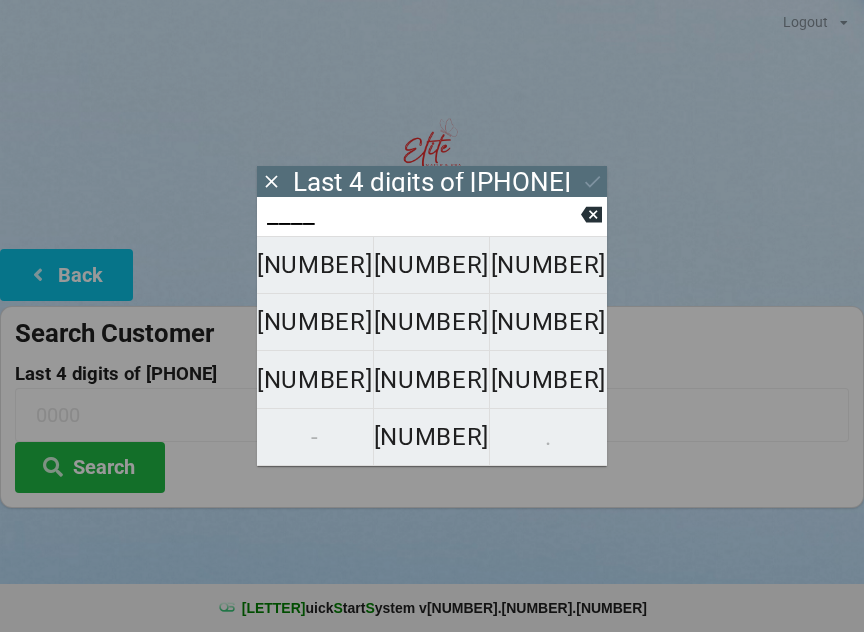 click on "[NUMBER]" at bounding box center [315, 265] 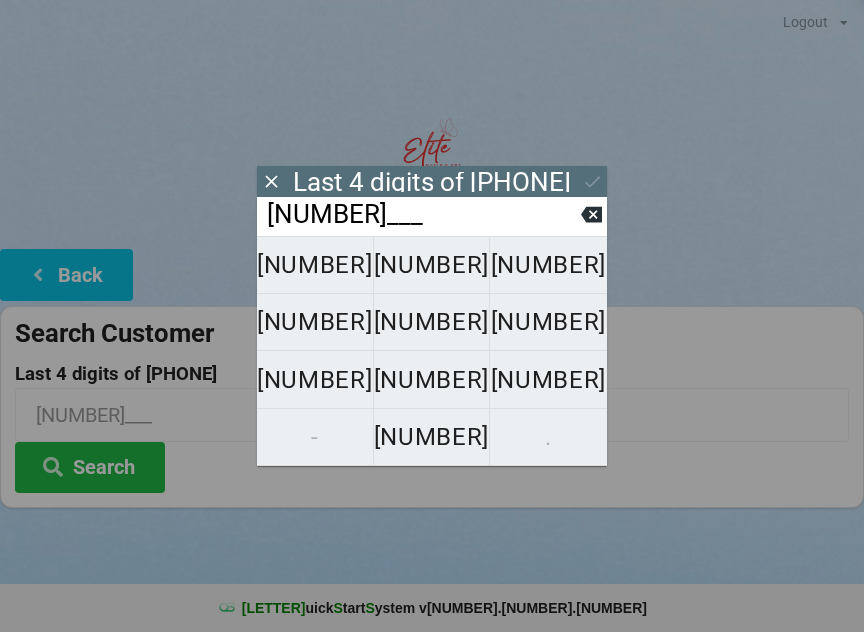 click on "[NUMBER]" at bounding box center [315, 265] 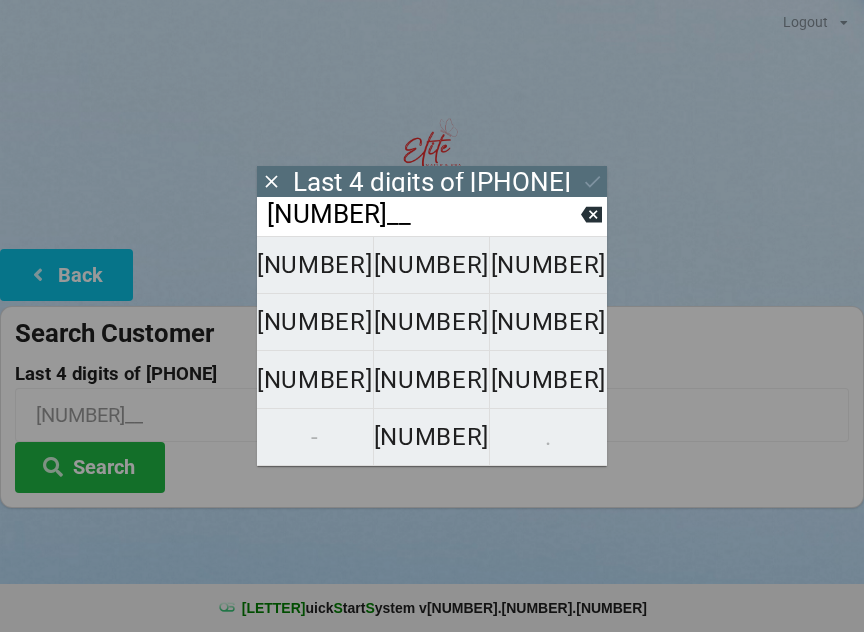 click on "[NUMBER]" at bounding box center [315, 265] 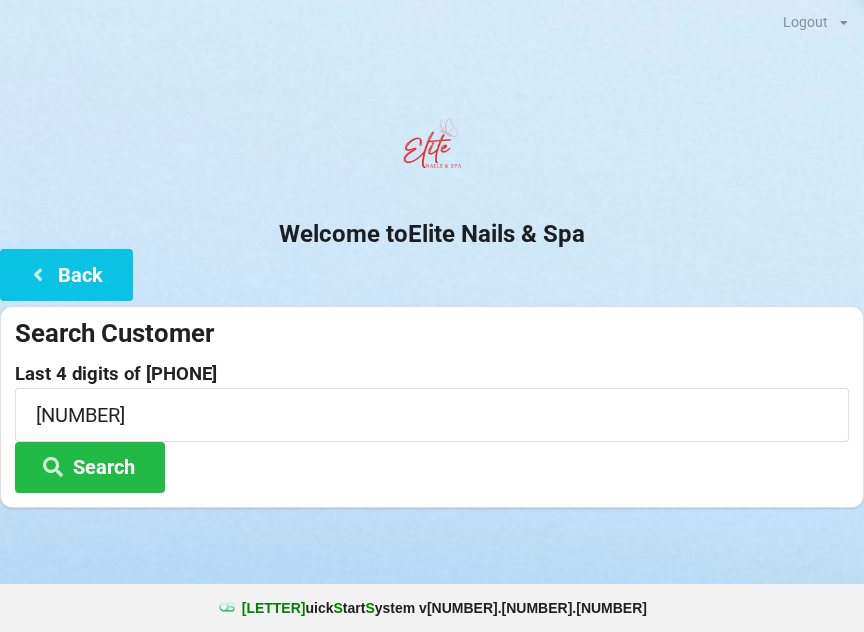 click on "Search" at bounding box center (90, 467) 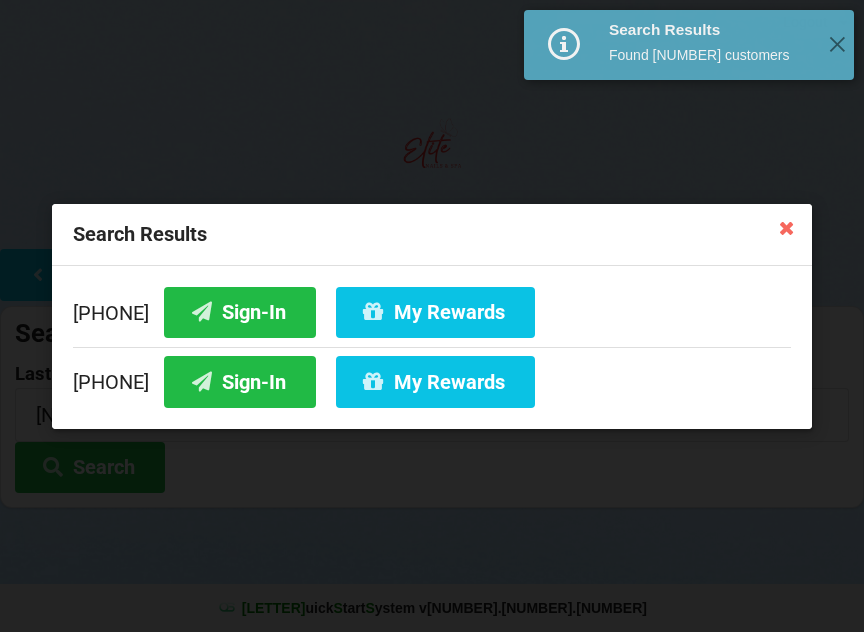 click on "Sign-In" at bounding box center [240, 311] 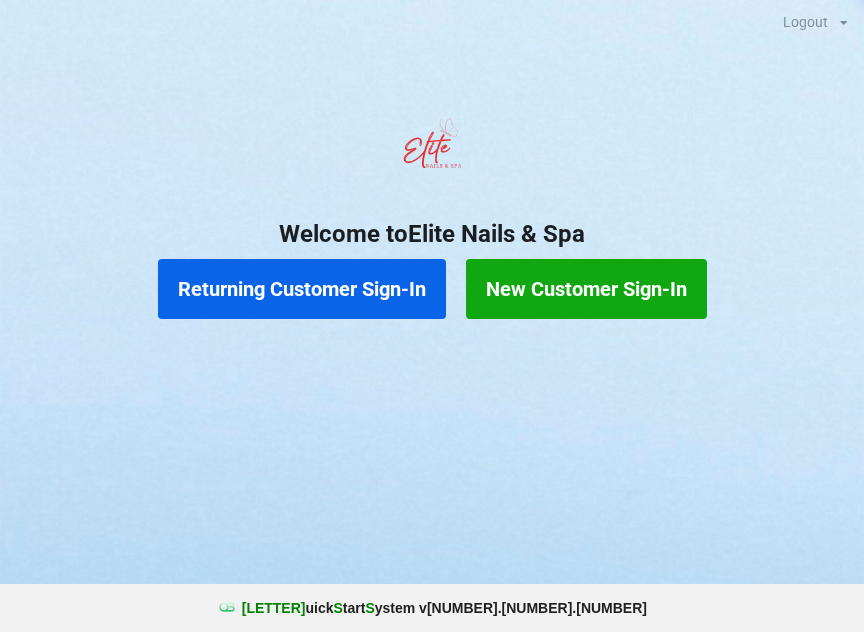click on "Returning Customer Sign-In" at bounding box center [302, 289] 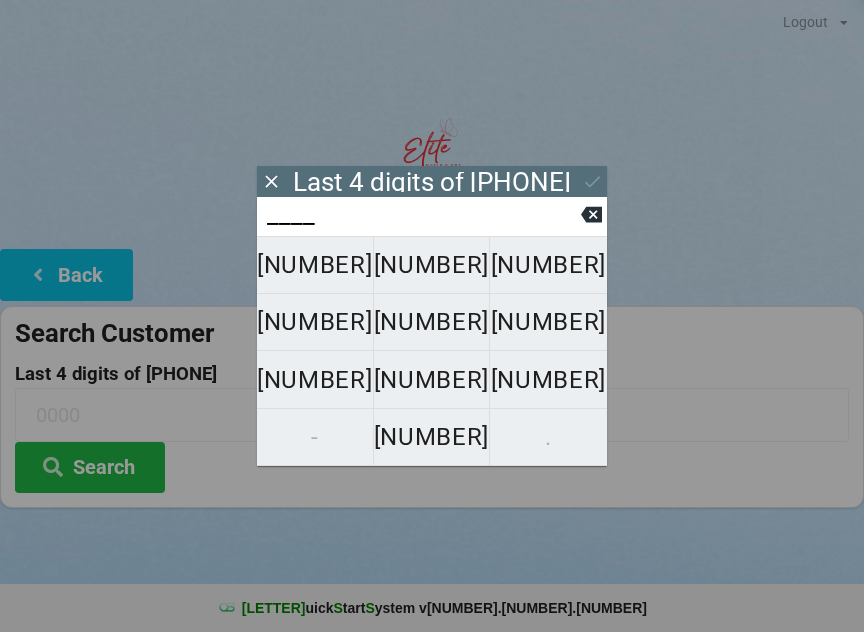 click on "[NUMBER]" at bounding box center (315, 265) 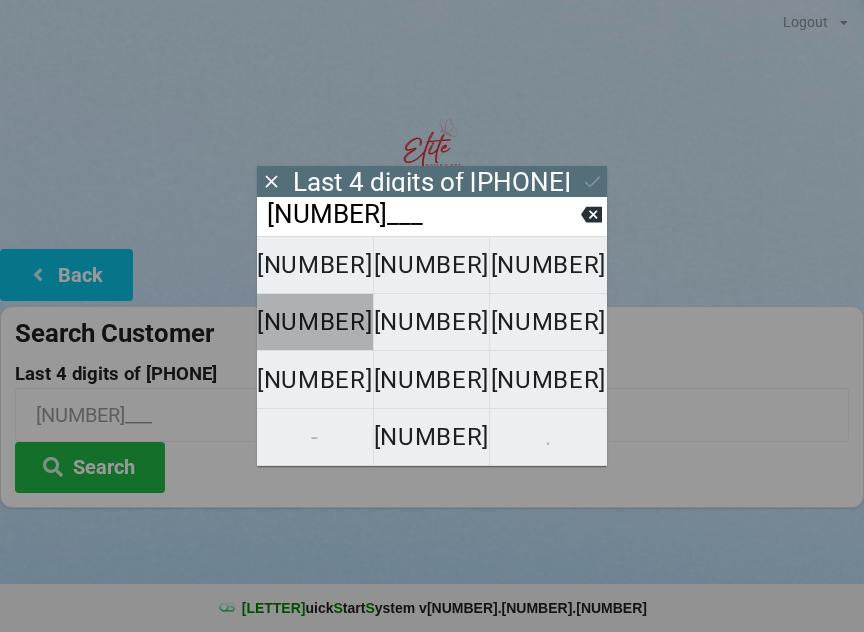 click on "[NUMBER]" at bounding box center [315, 265] 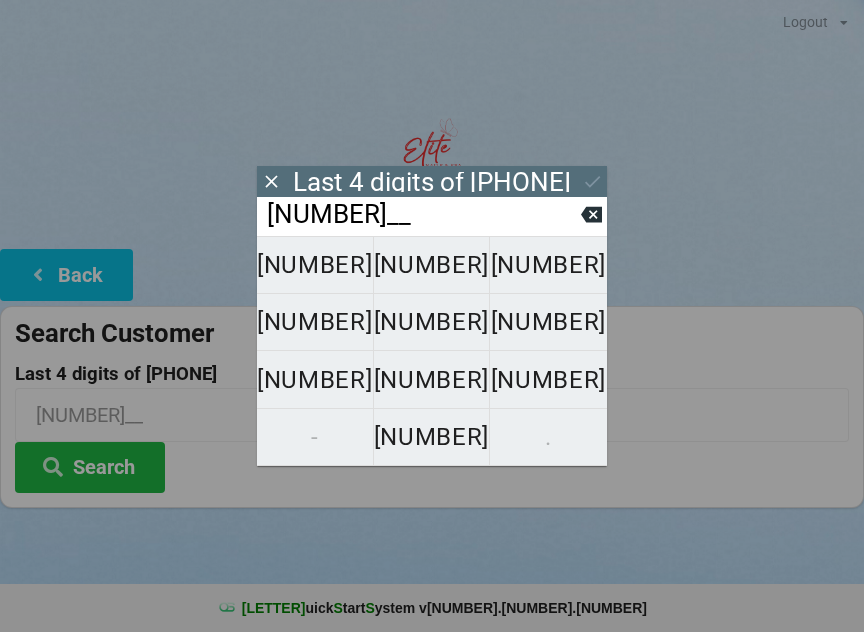 click on "[NUMBER]" at bounding box center [315, 265] 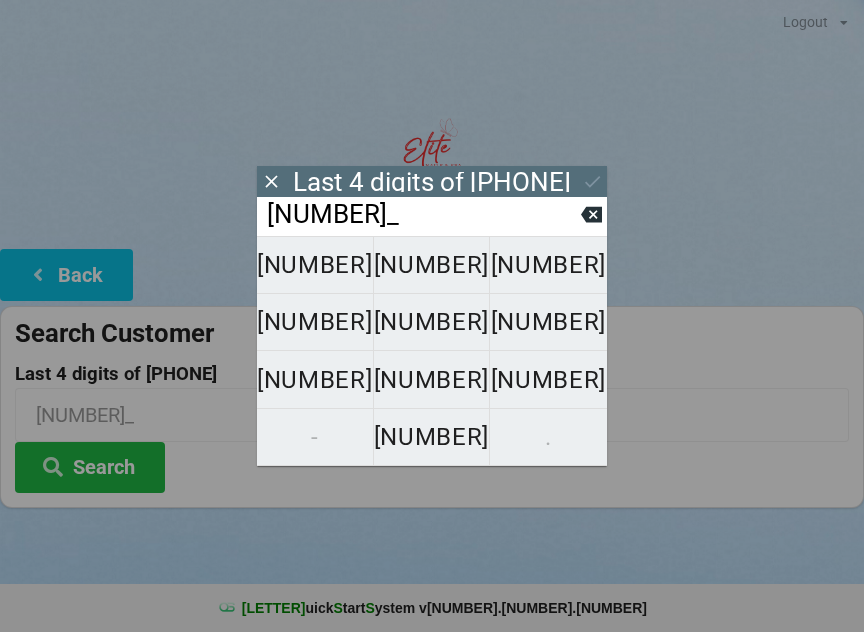 click on "[NUMBER]" at bounding box center (315, 265) 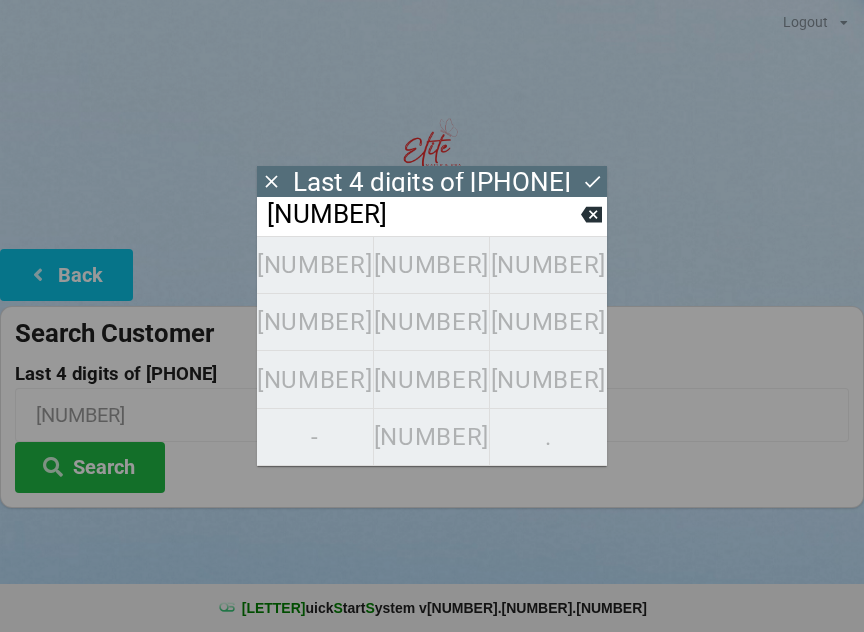 click at bounding box center [271, 181] 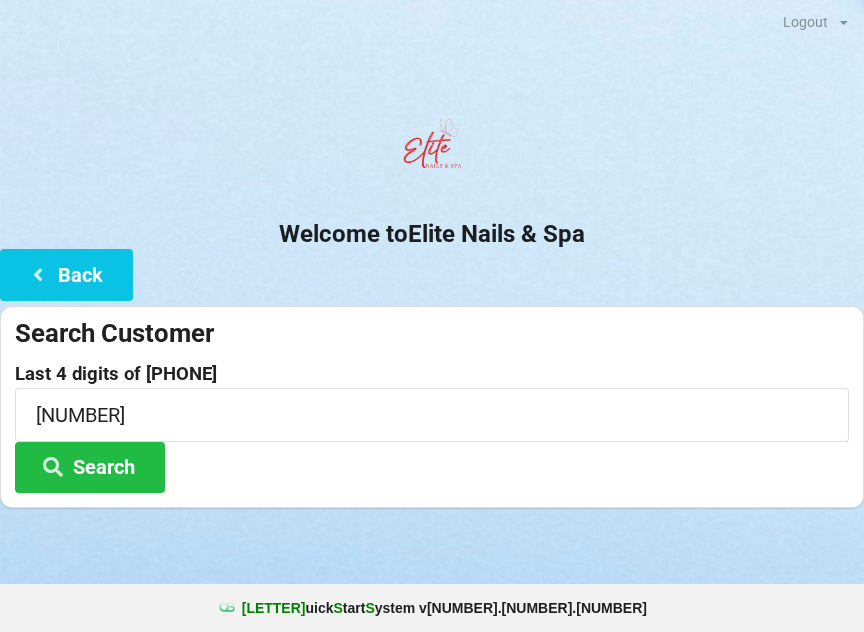 click on "Search" at bounding box center (90, 467) 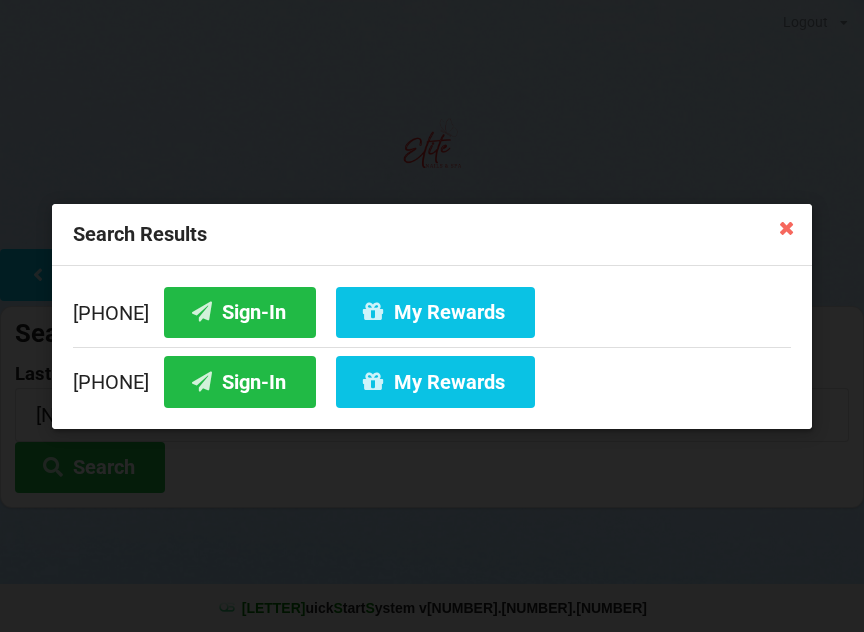 click on "Sign-In" at bounding box center [240, 311] 